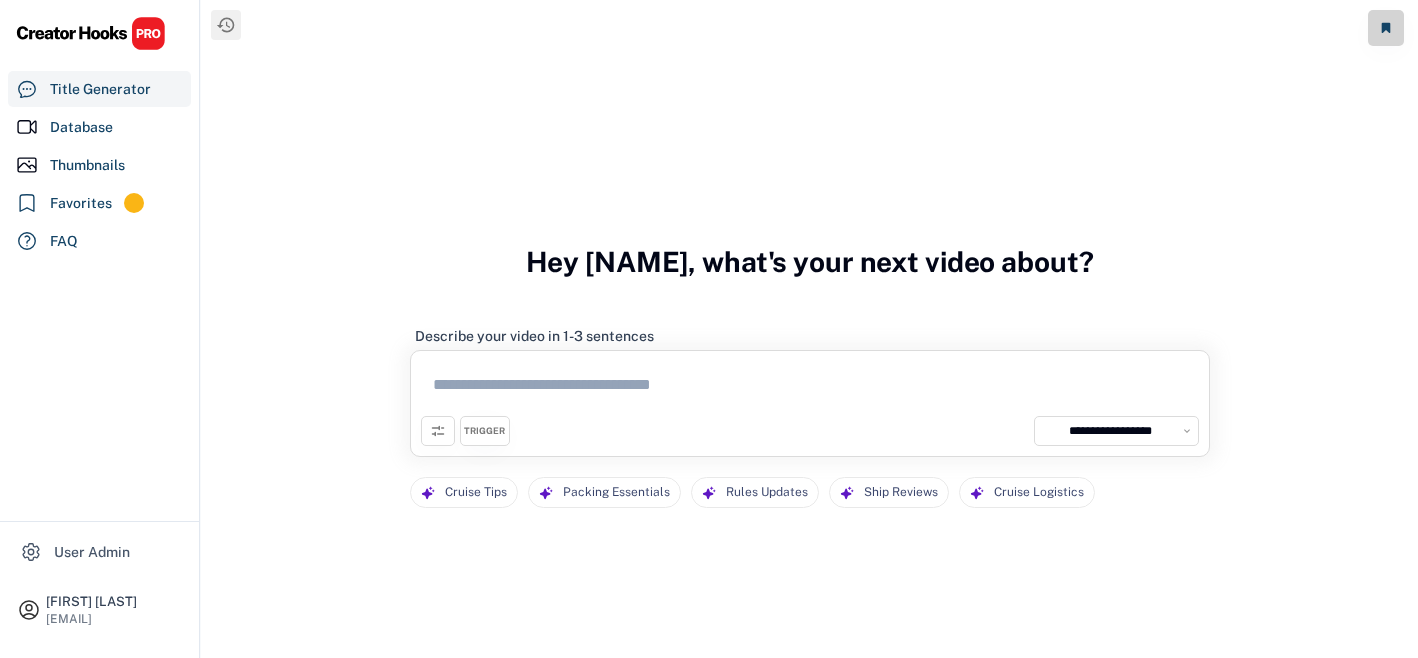 select on "**********" 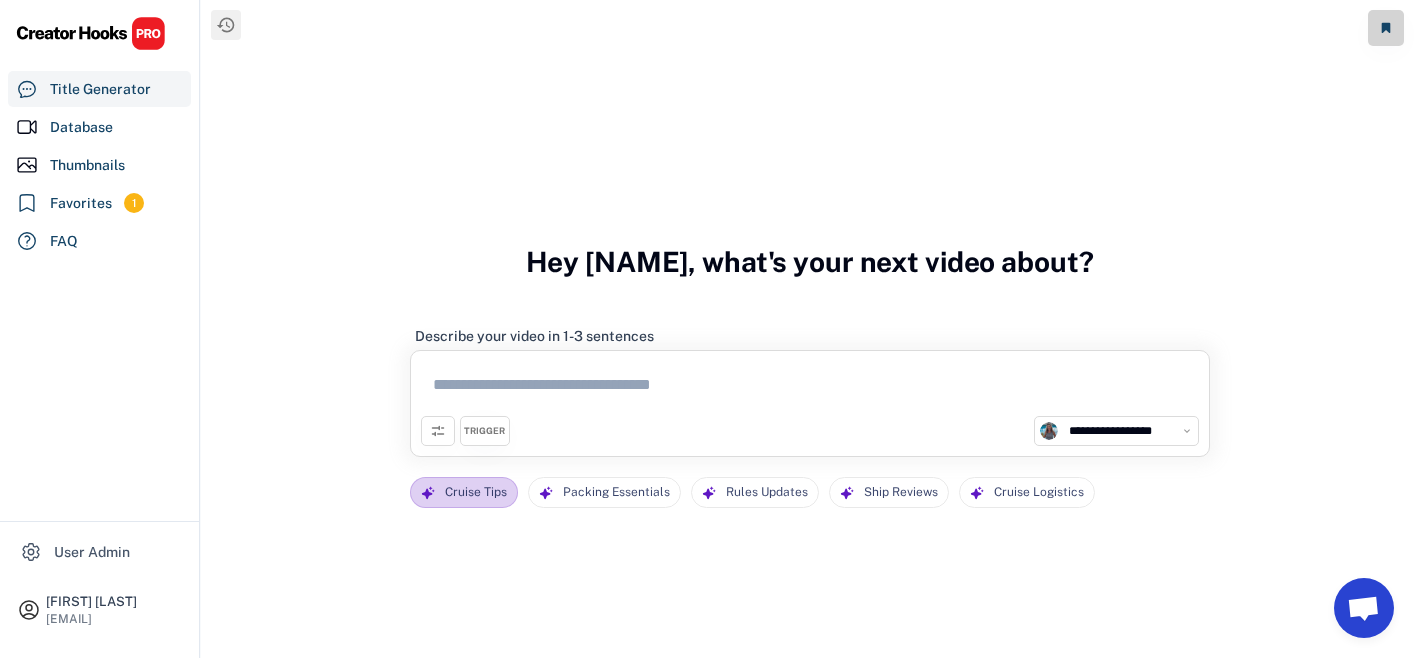 click on "Cruise Tips" at bounding box center [476, 492] 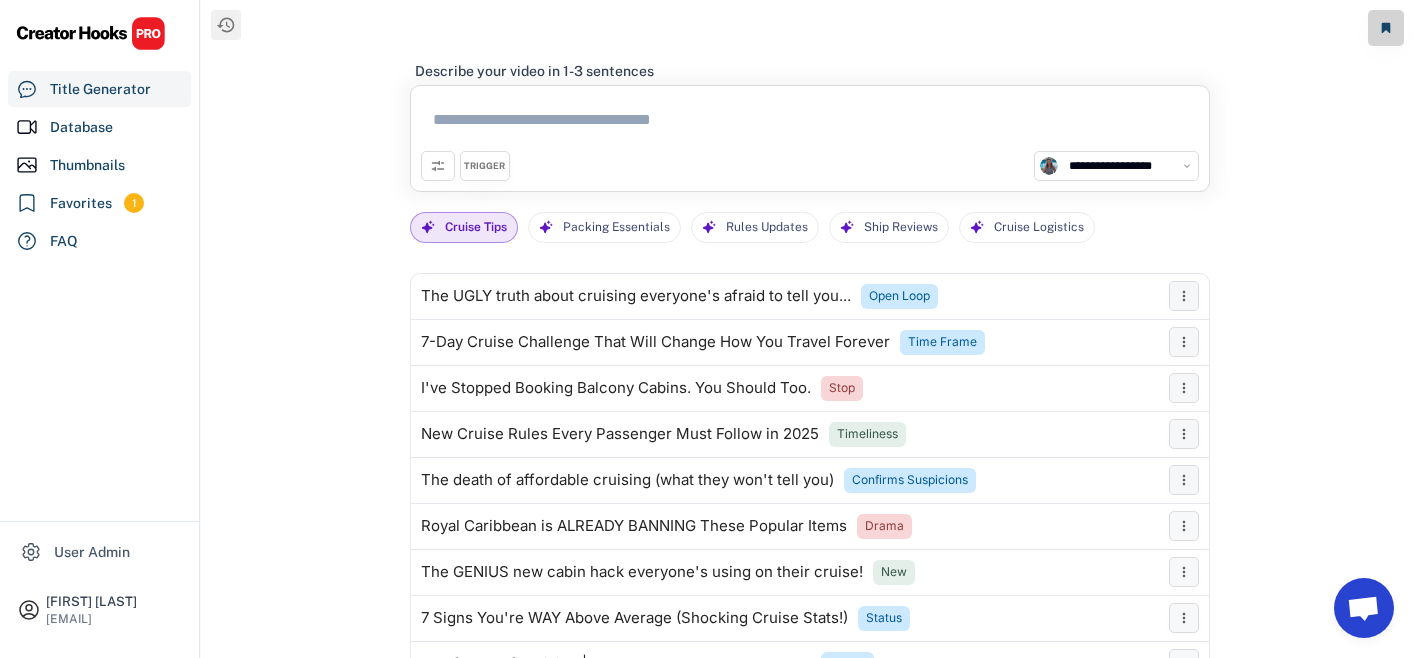 click at bounding box center (810, 123) 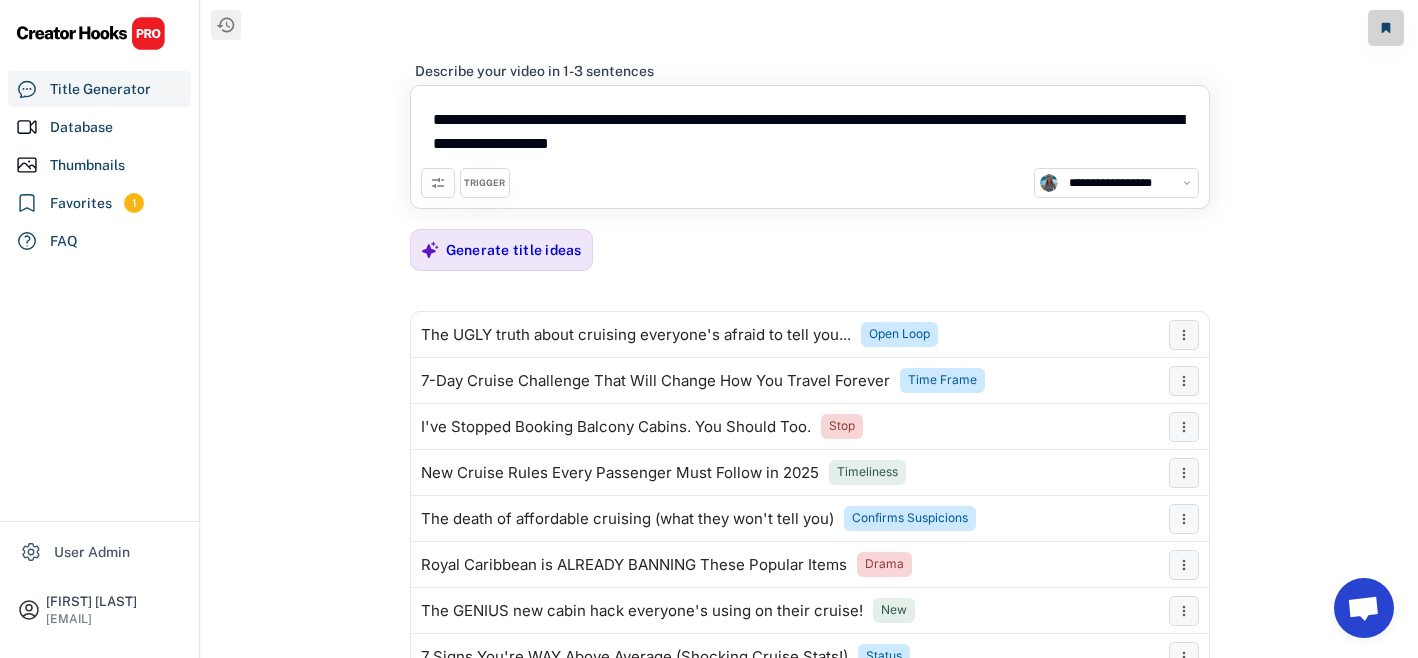 drag, startPoint x: 1068, startPoint y: 123, endPoint x: 951, endPoint y: 124, distance: 117.00427 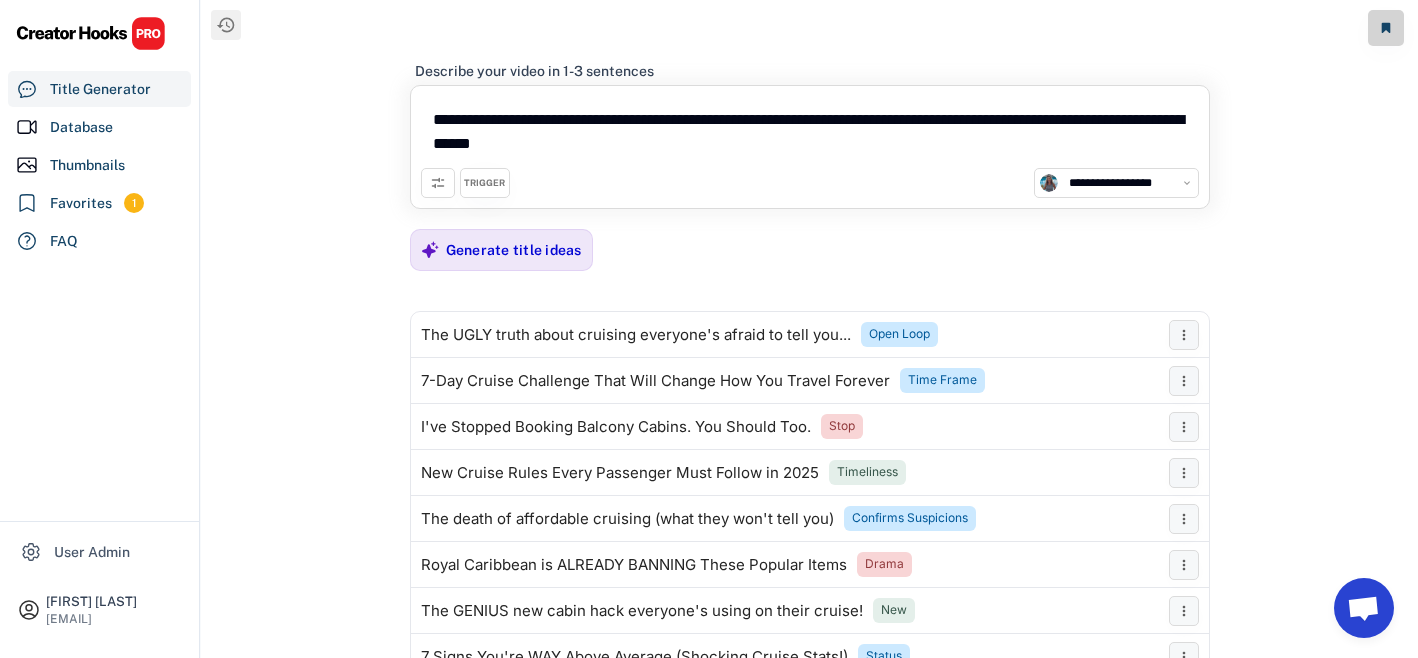 drag, startPoint x: 718, startPoint y: 148, endPoint x: 1157, endPoint y: 119, distance: 439.95682 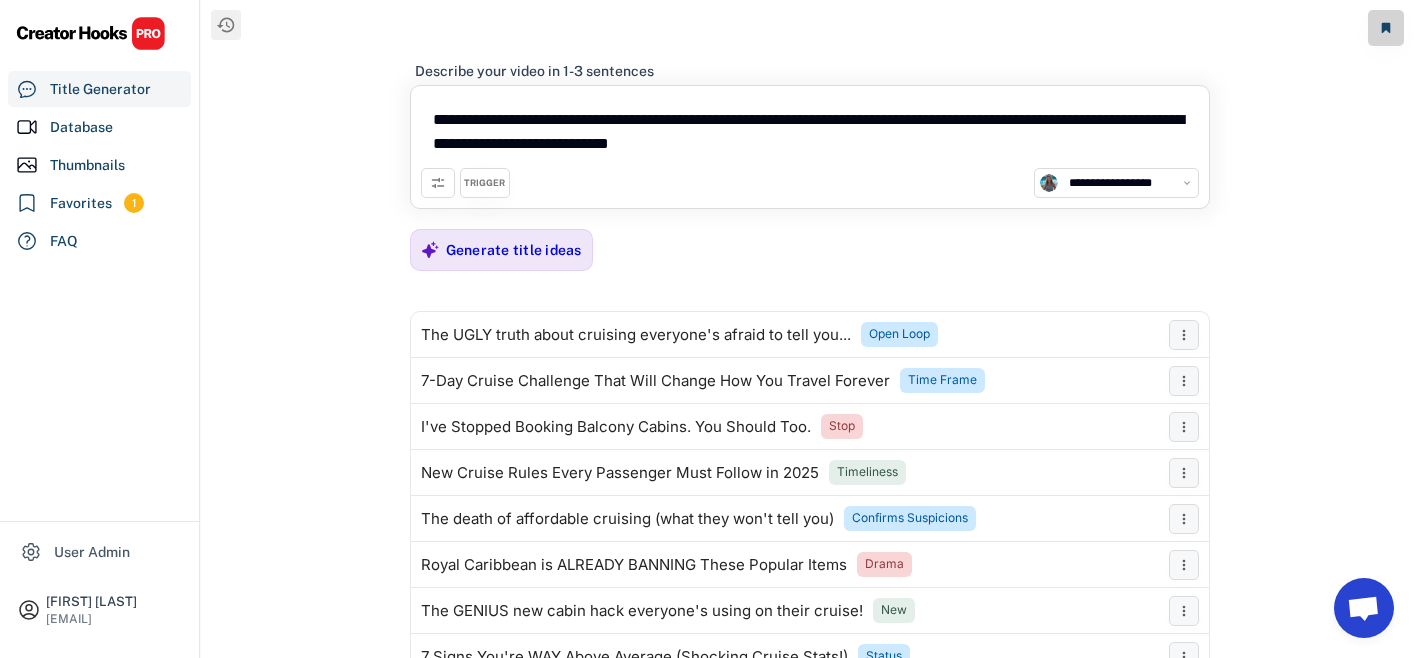 click on "**********" at bounding box center [810, 132] 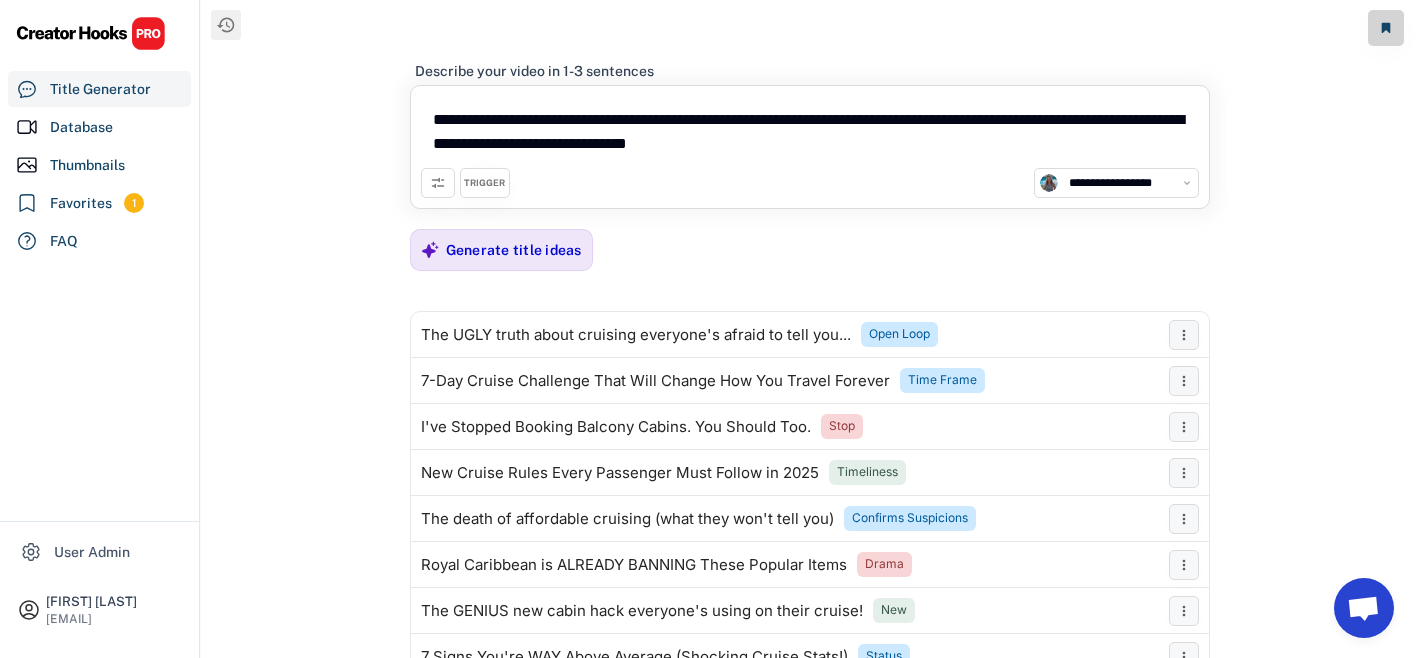 click on "**********" at bounding box center [810, 132] 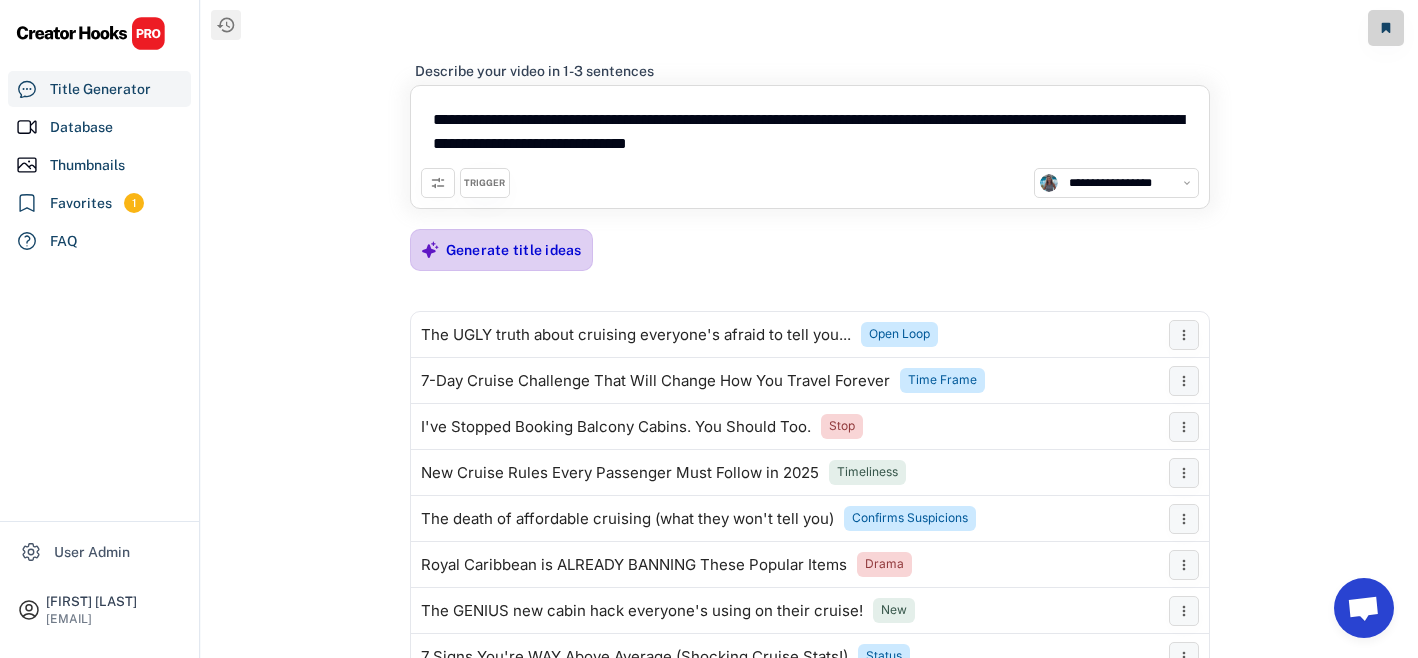 click on "Generate title ideas" at bounding box center [514, 250] 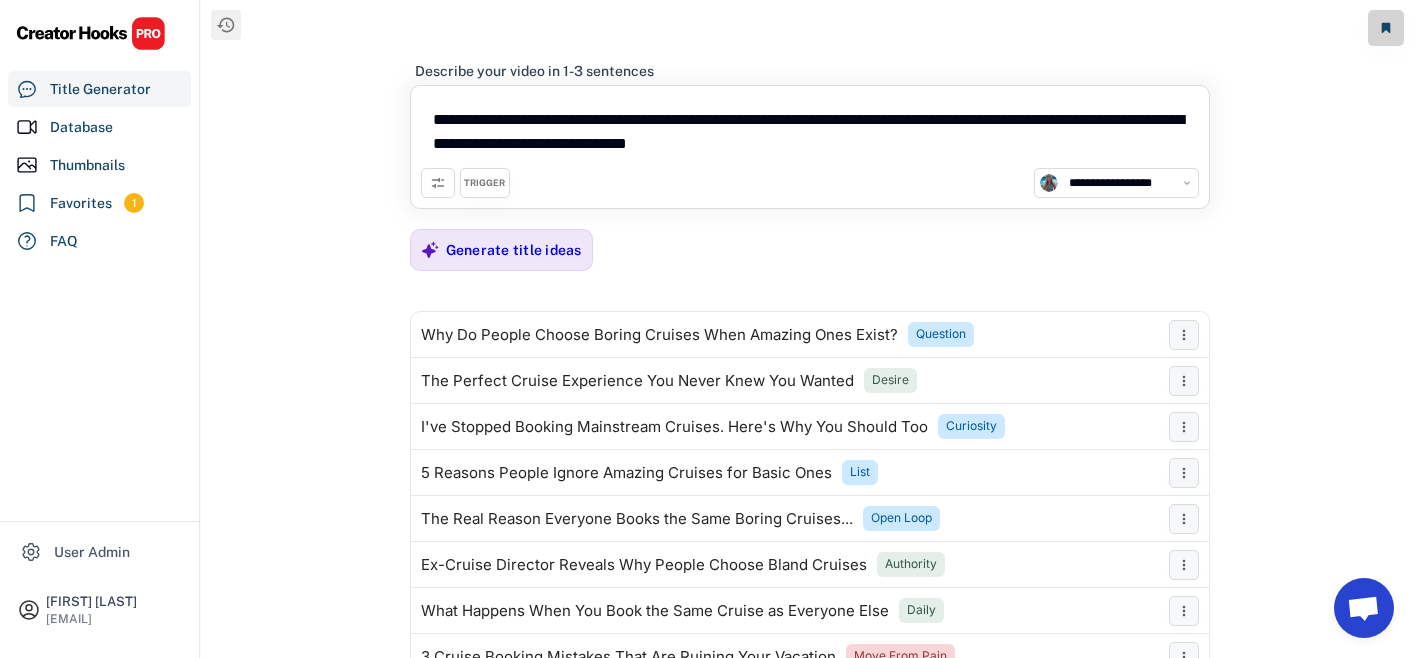 drag, startPoint x: 855, startPoint y: 141, endPoint x: 420, endPoint y: 121, distance: 435.45953 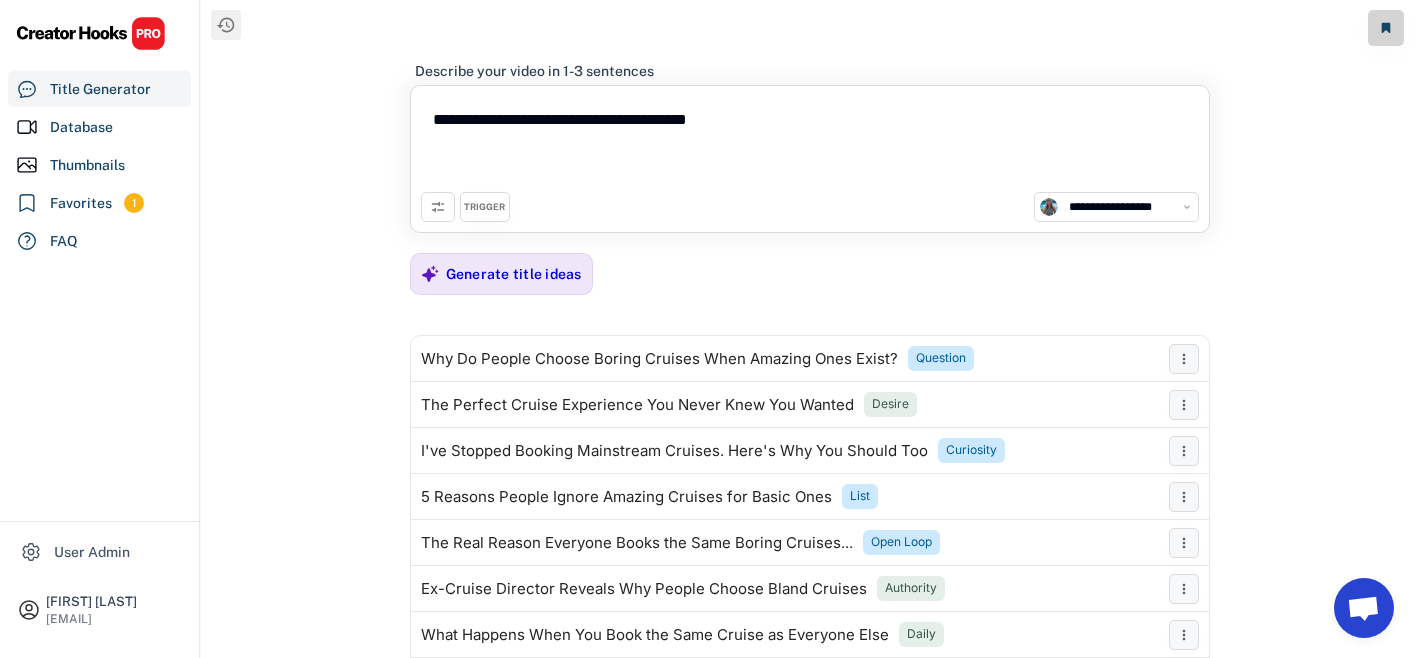 click on "**********" at bounding box center (810, 144) 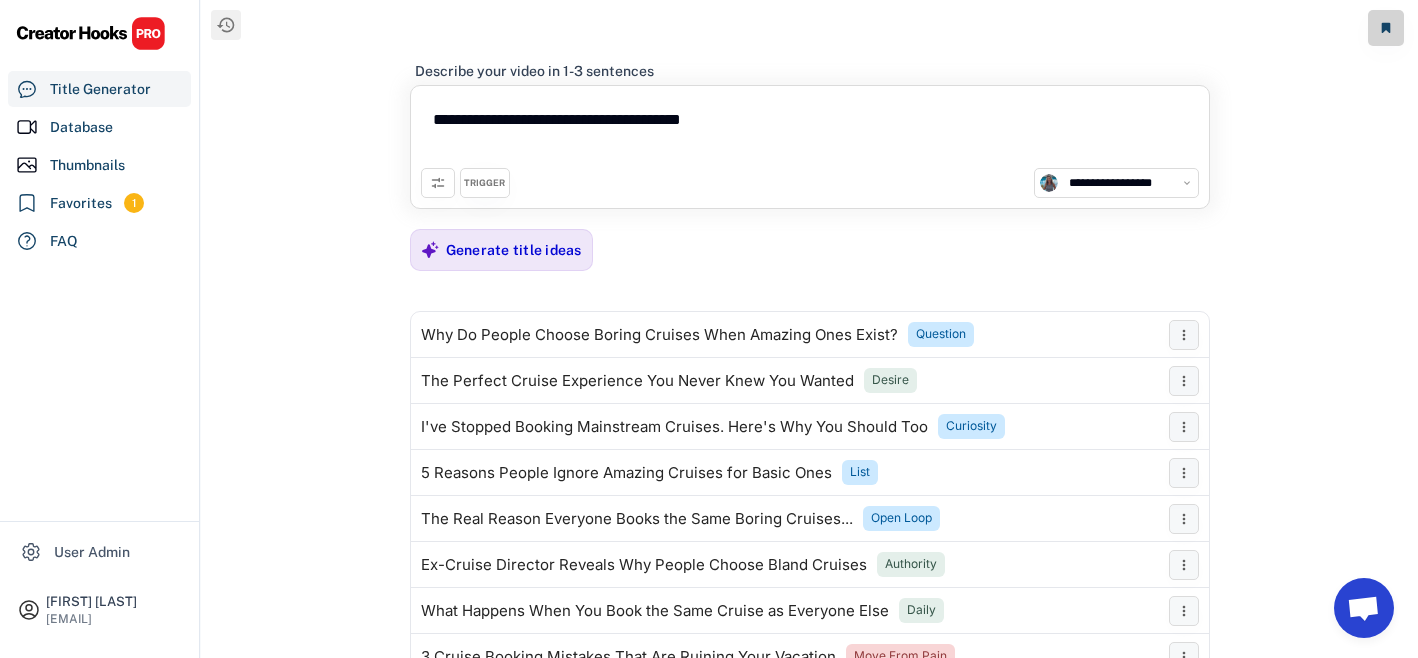 click on "**********" at bounding box center (810, 132) 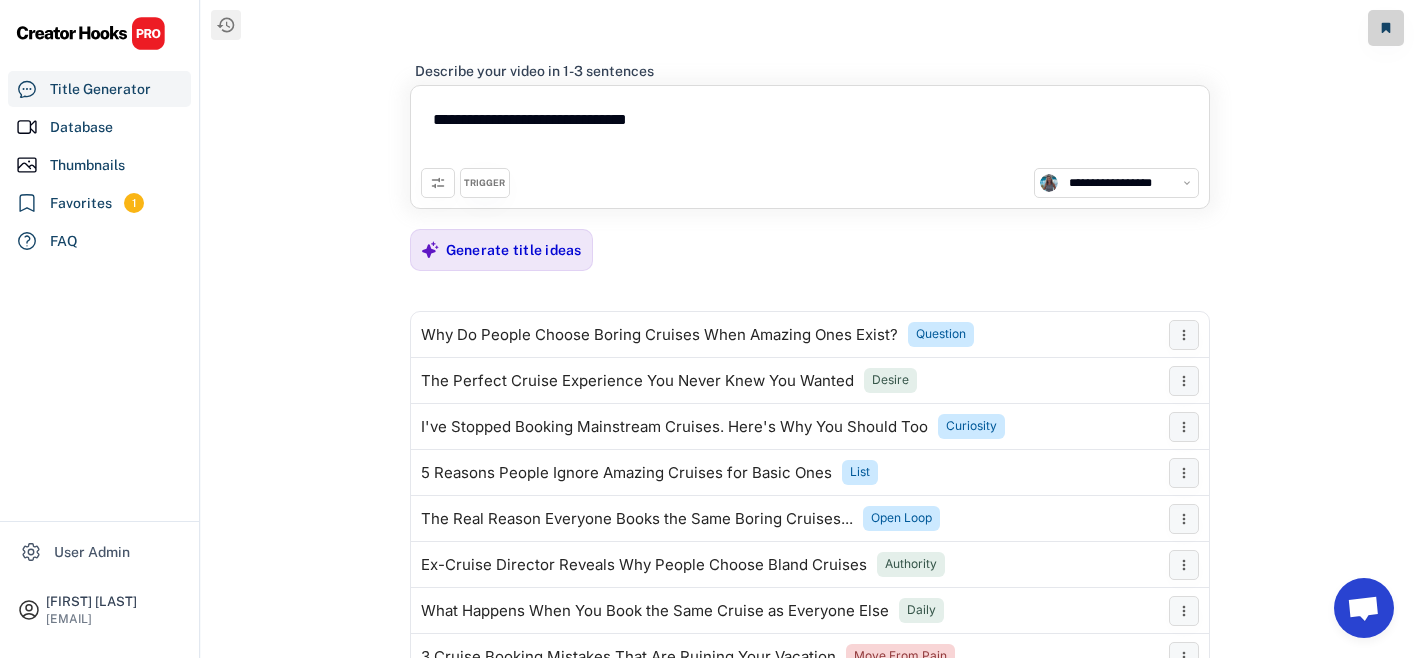 type on "**********" 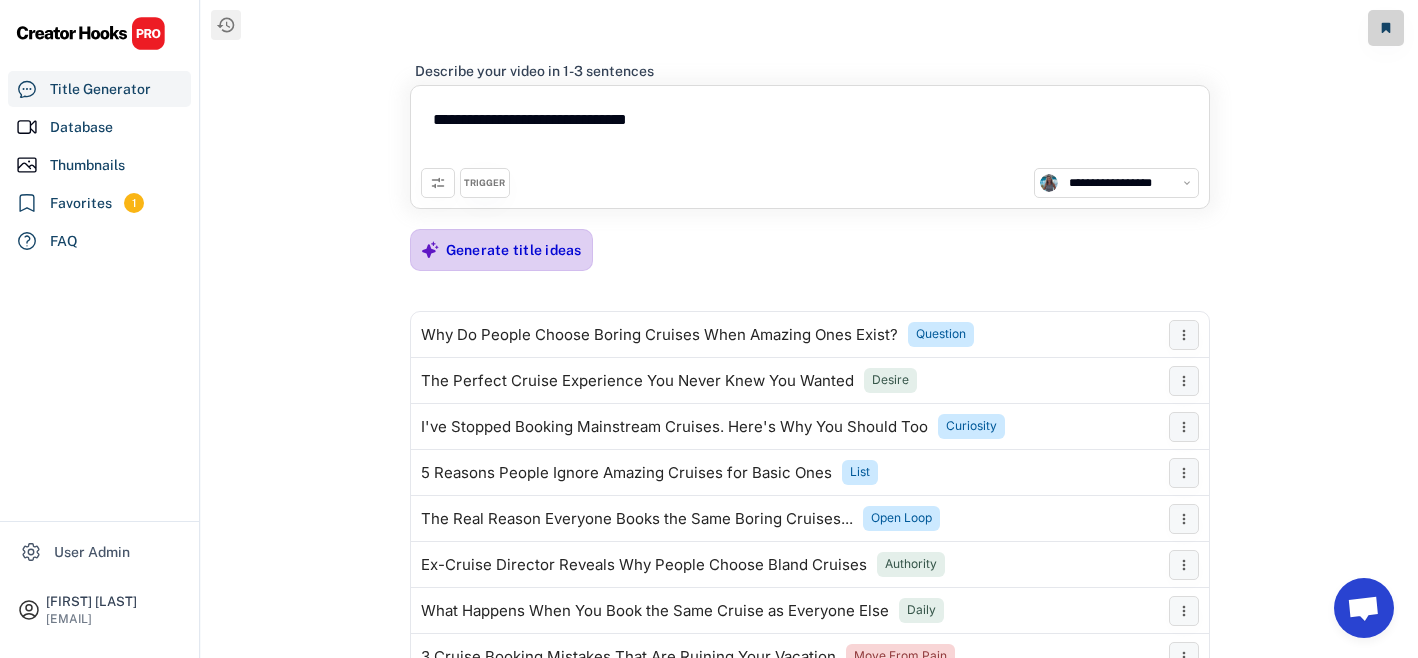 click on "Generate title ideas" at bounding box center (514, 250) 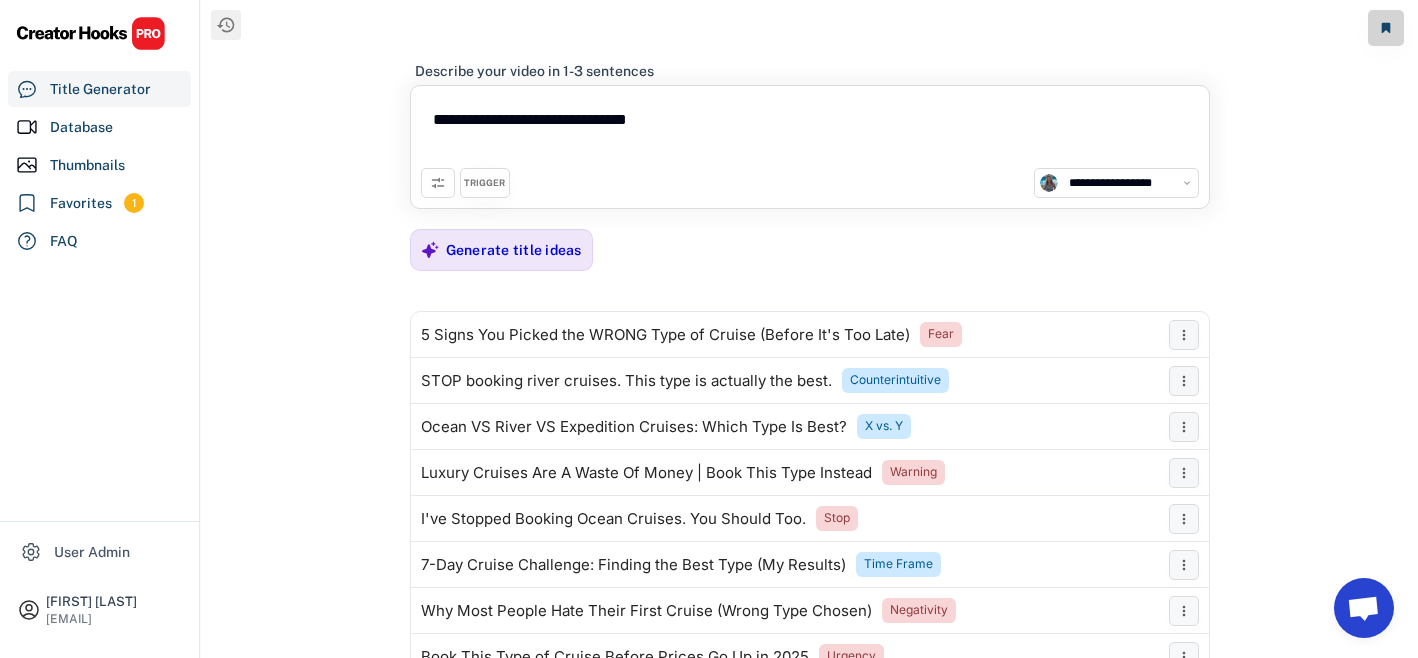 click on "**********" at bounding box center [810, 132] 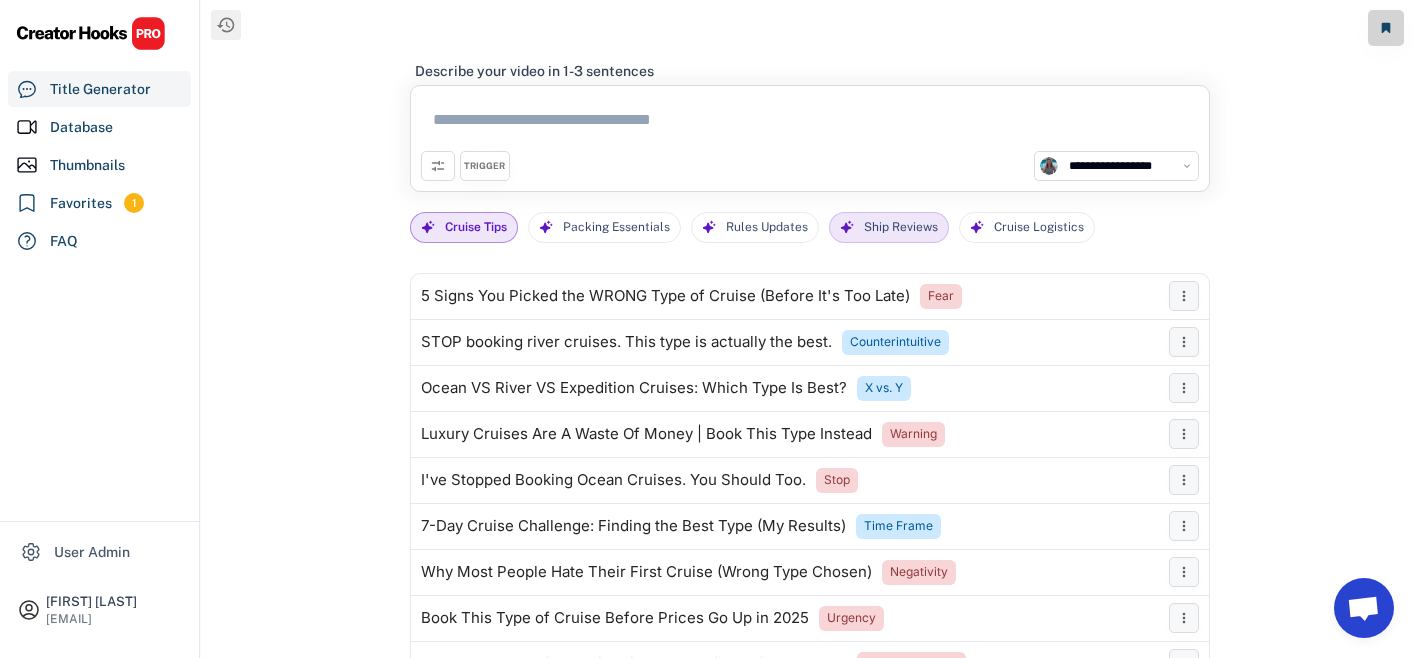 type 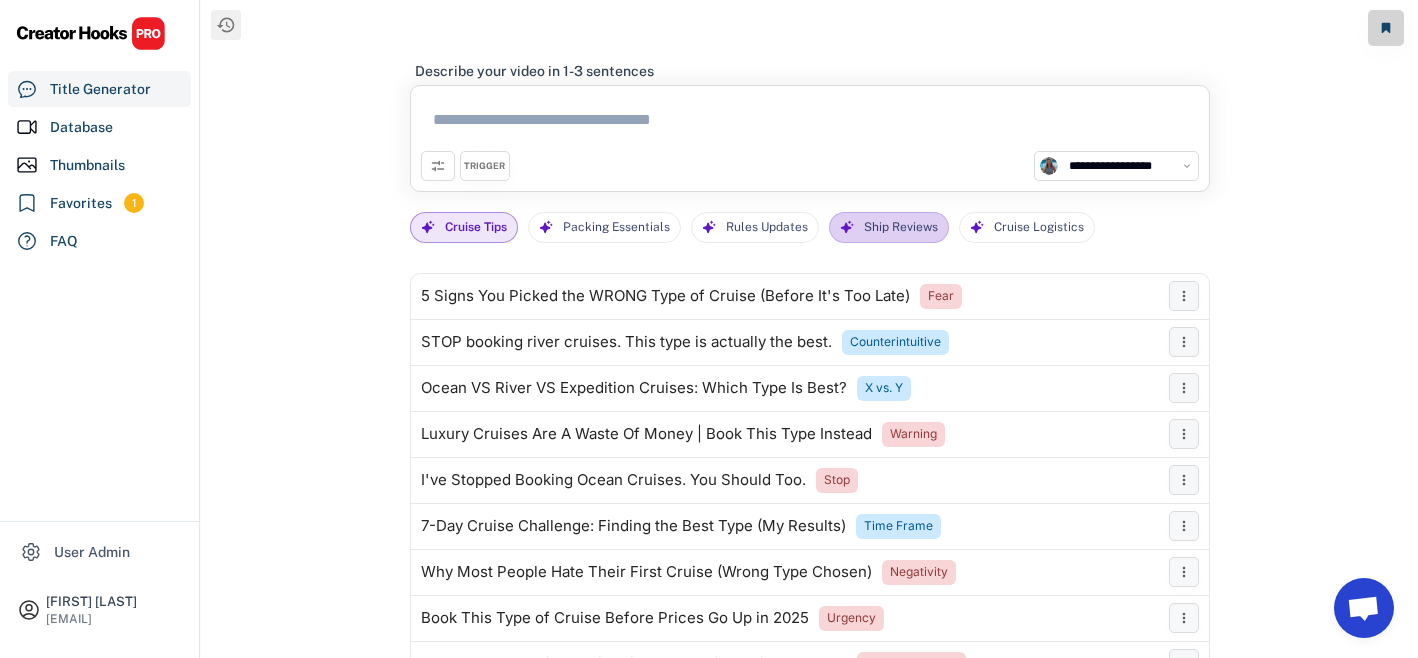 click 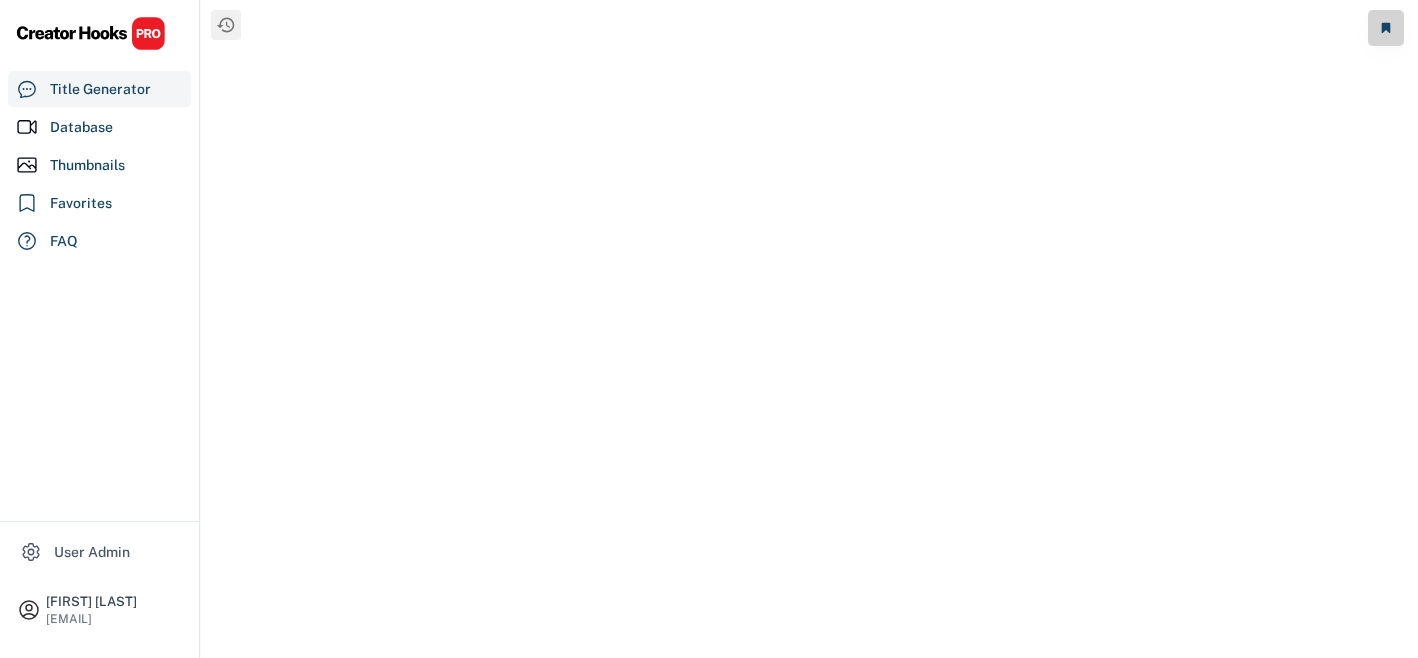 scroll, scrollTop: 0, scrollLeft: 0, axis: both 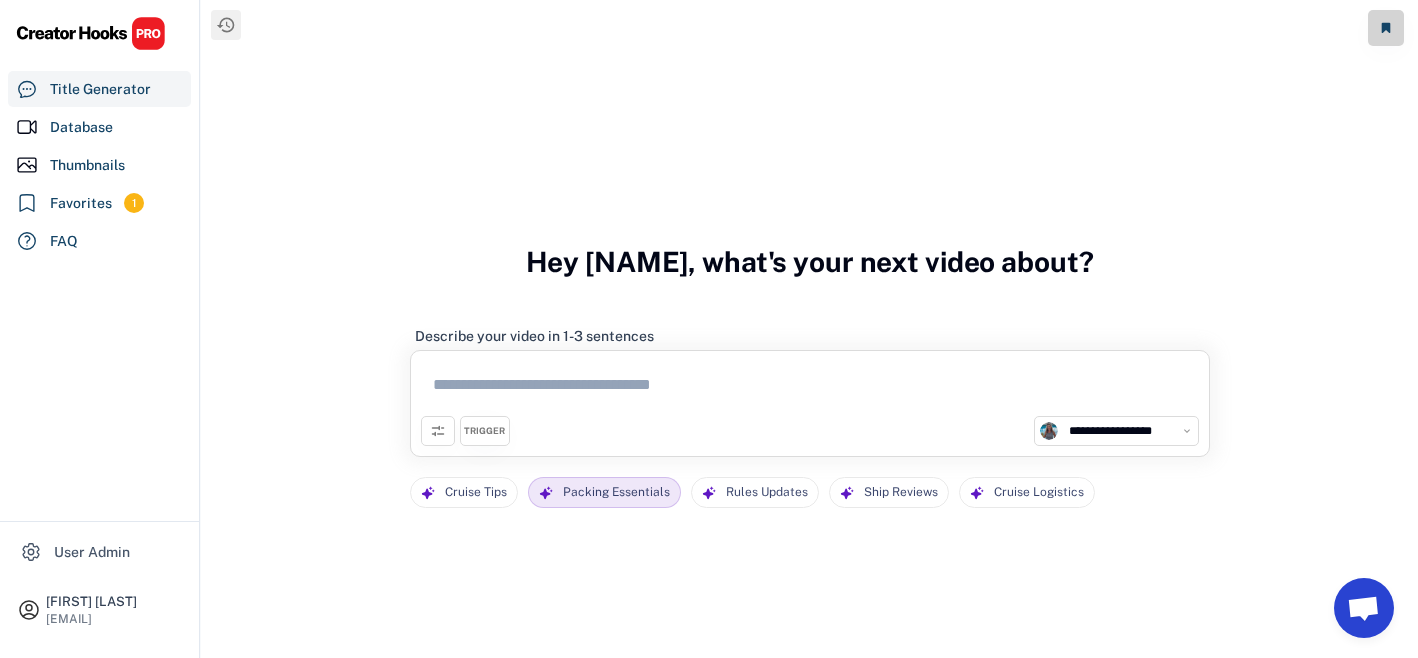 click on "Packing Essentials" at bounding box center (616, 492) 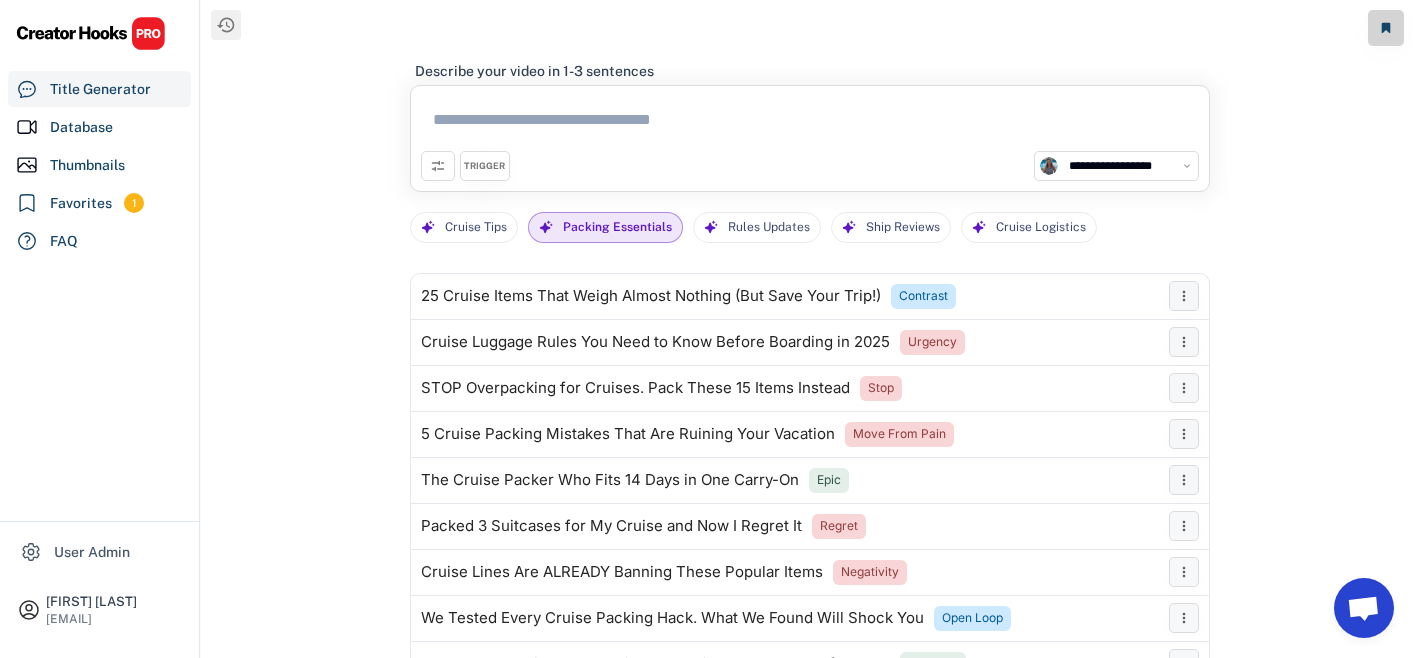 click 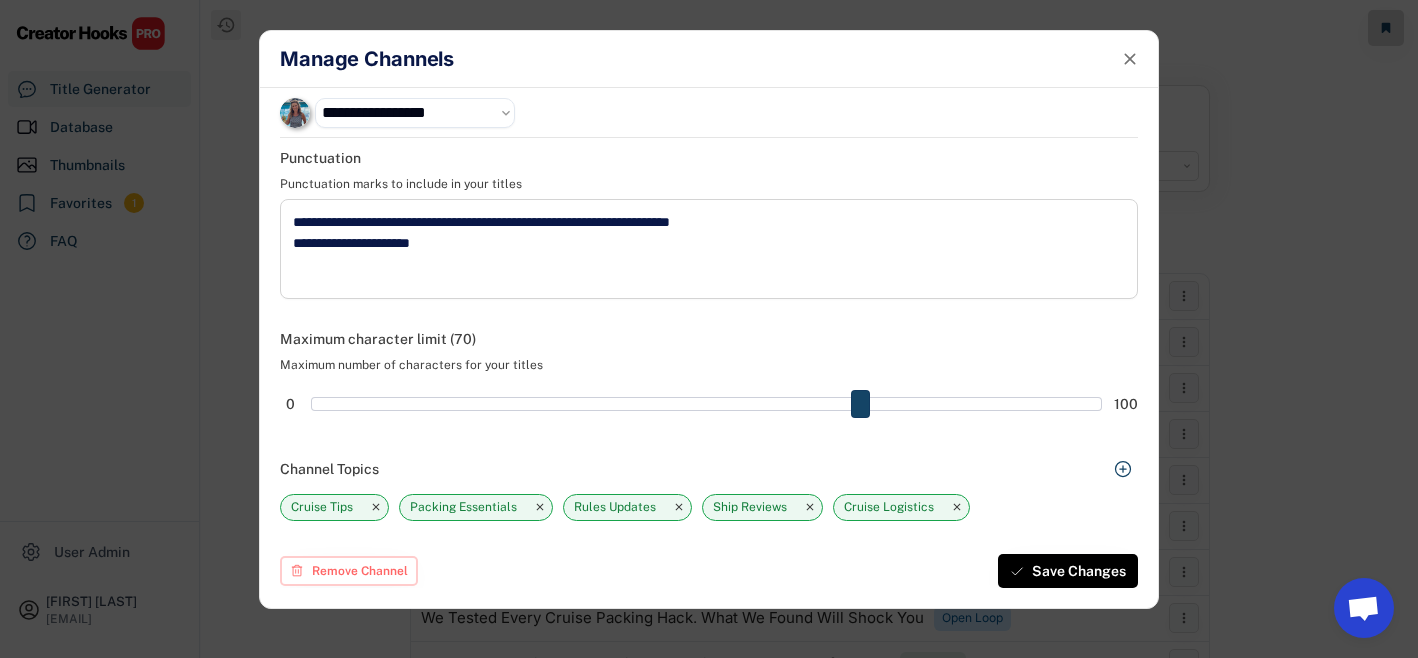 click on "**********" at bounding box center [709, 113] 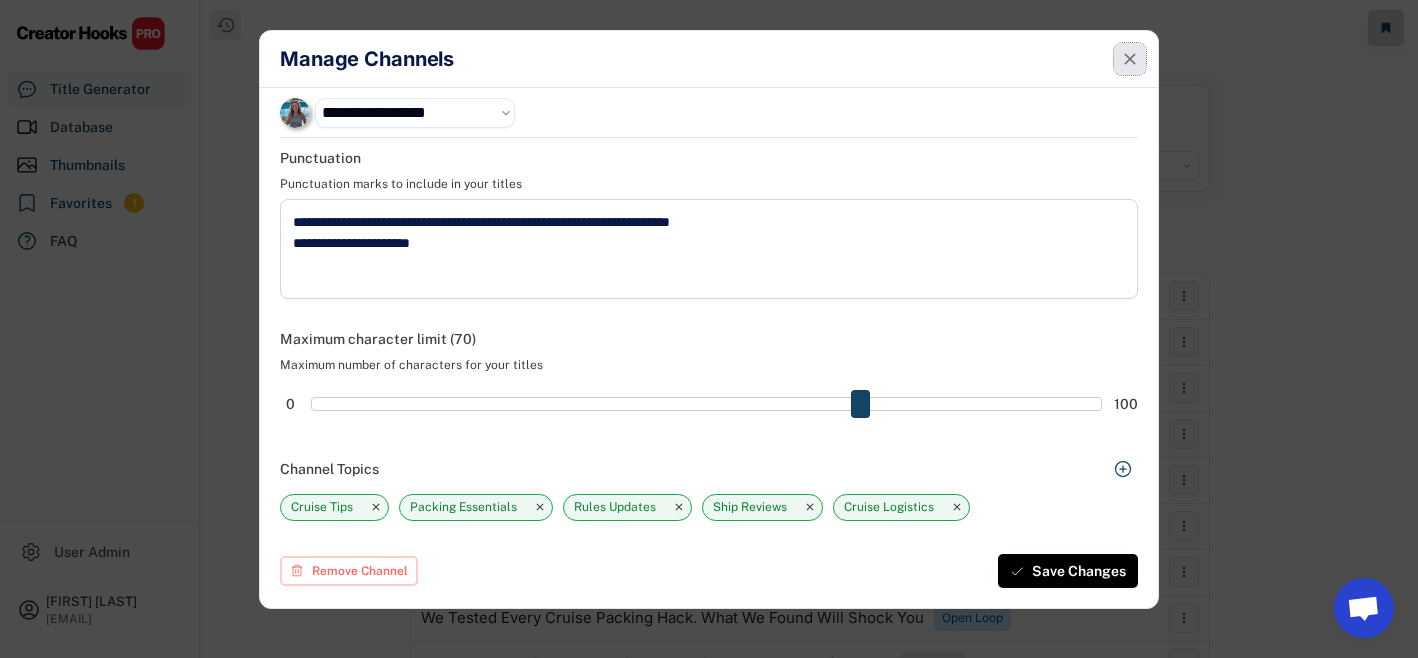click 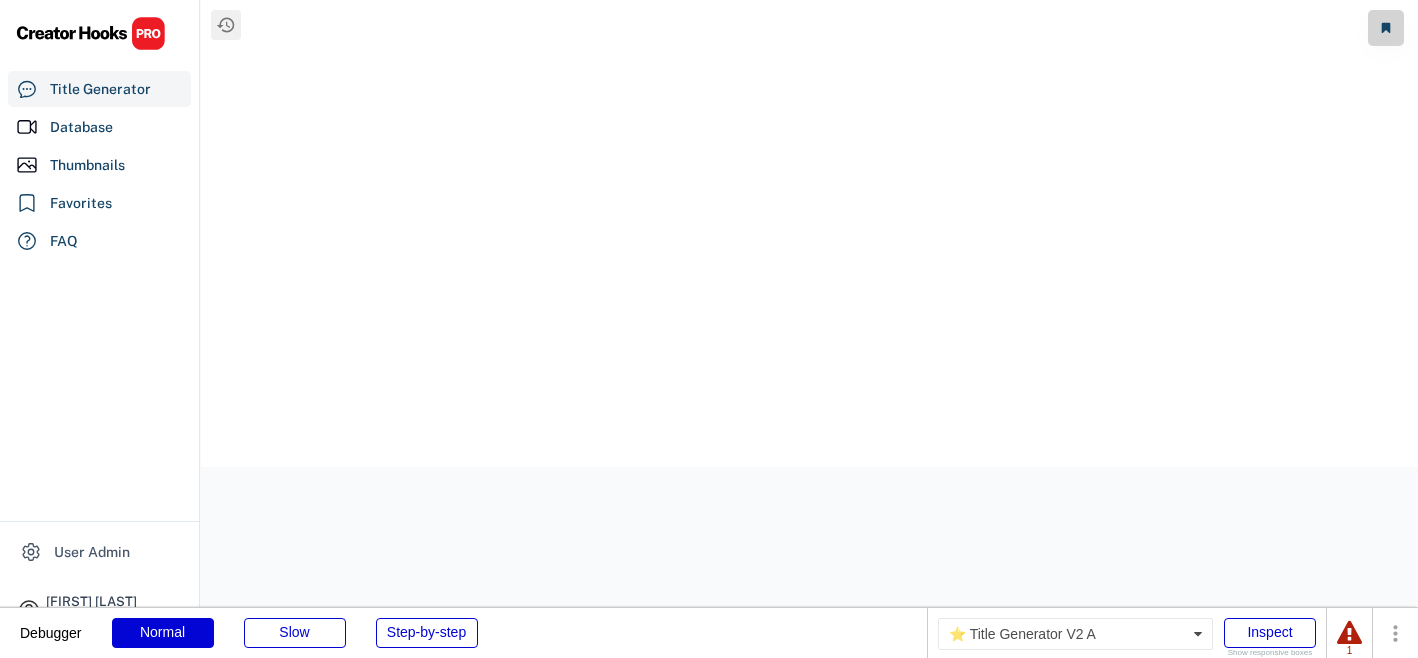 scroll, scrollTop: 0, scrollLeft: 0, axis: both 